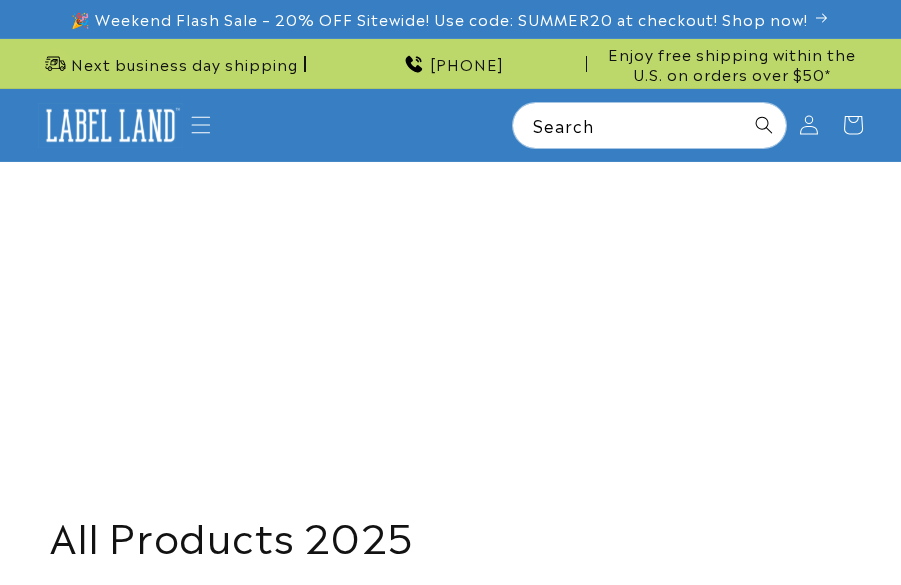 scroll, scrollTop: 0, scrollLeft: 0, axis: both 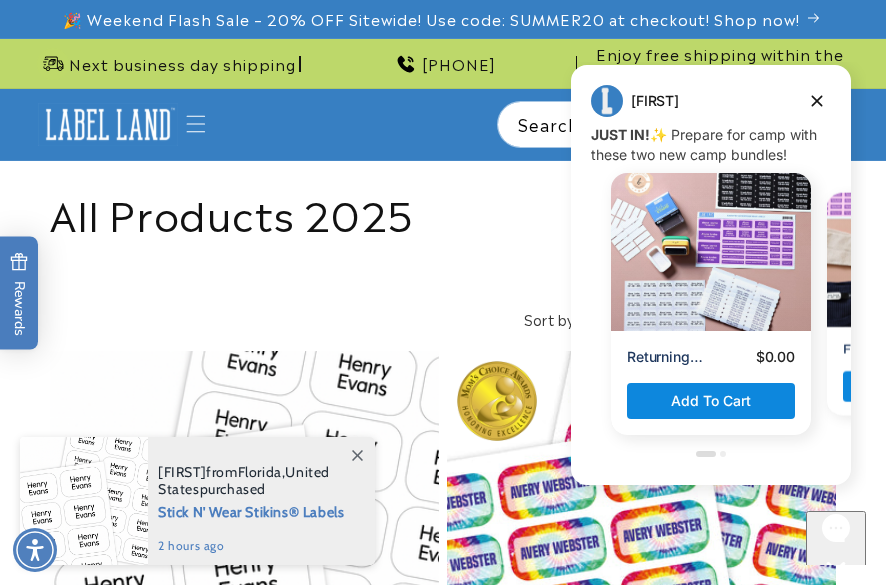 click 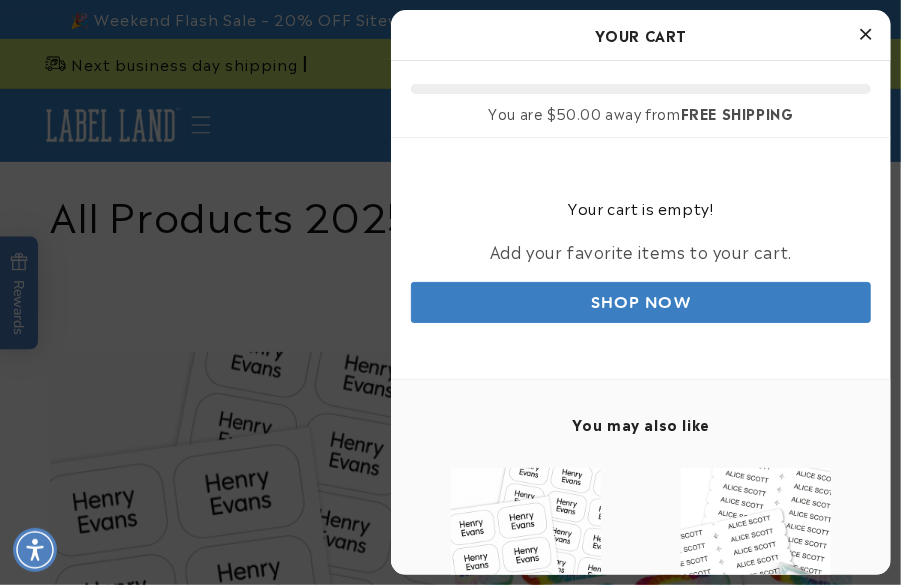 click on "Shop Now" at bounding box center (641, 302) 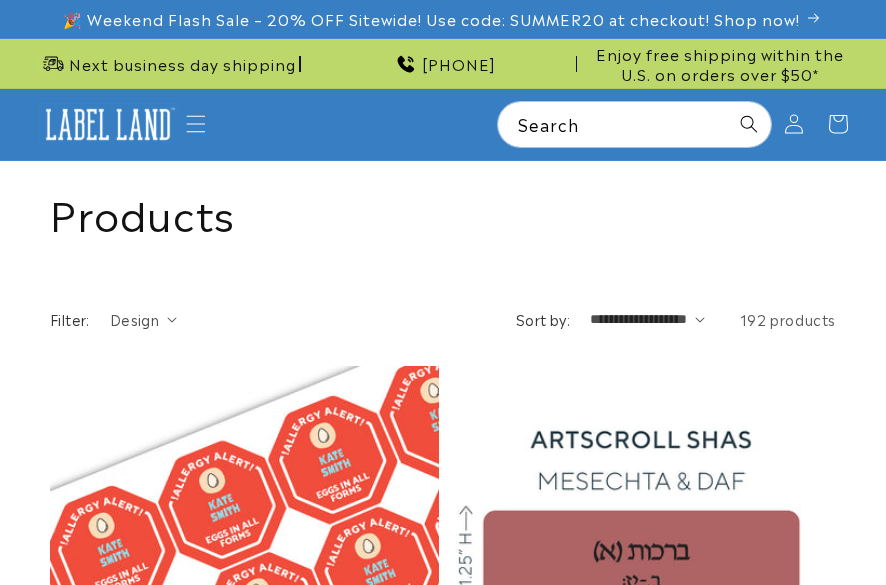 scroll, scrollTop: 0, scrollLeft: 0, axis: both 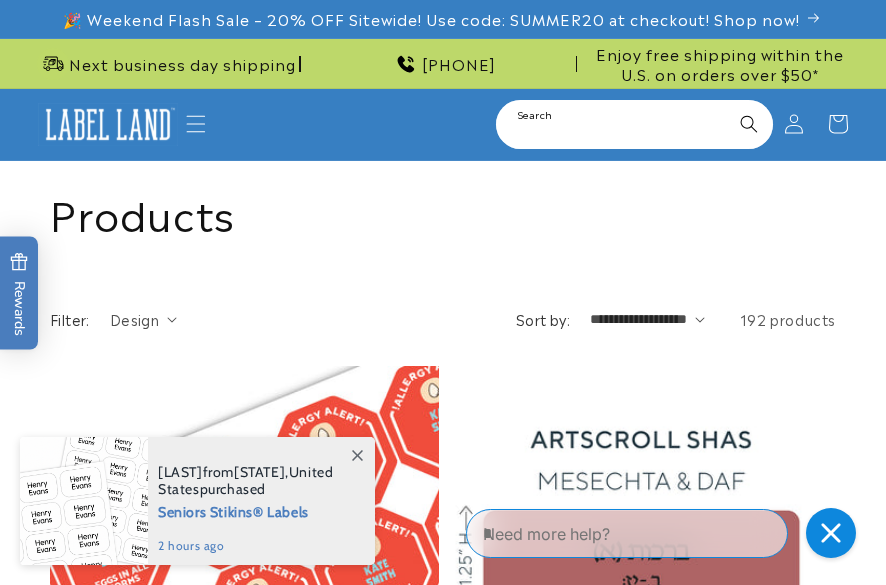 click on "Search" at bounding box center (634, 124) 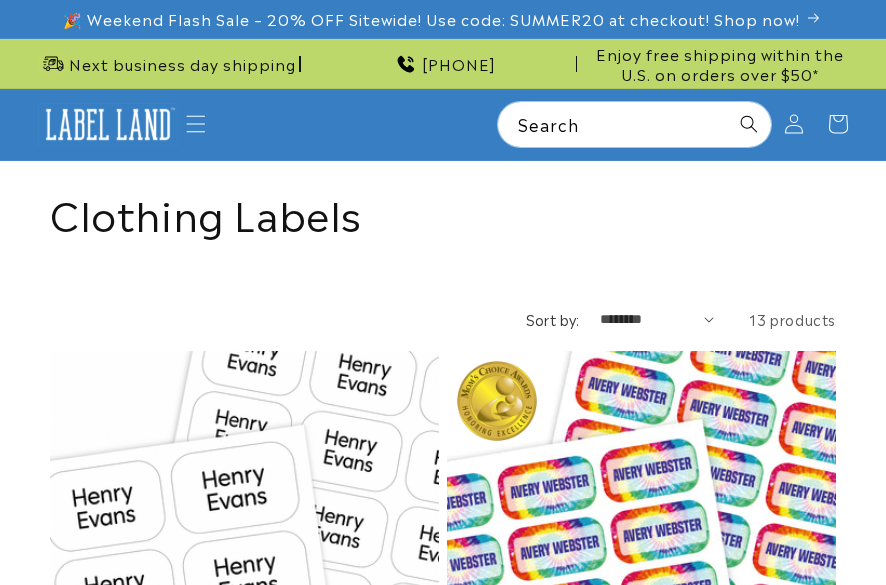 scroll, scrollTop: 0, scrollLeft: 0, axis: both 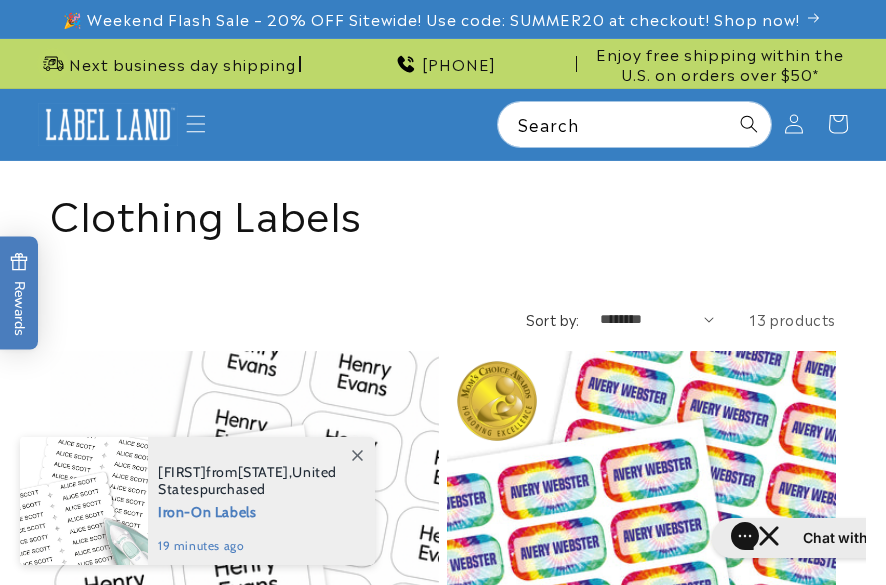 click on "**********" at bounding box center (443, 2126) 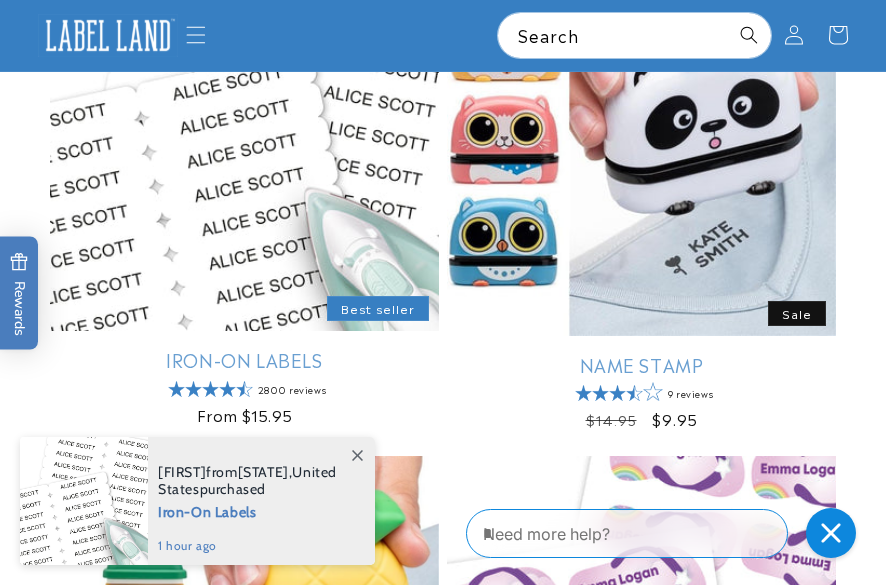 scroll, scrollTop: 911, scrollLeft: 0, axis: vertical 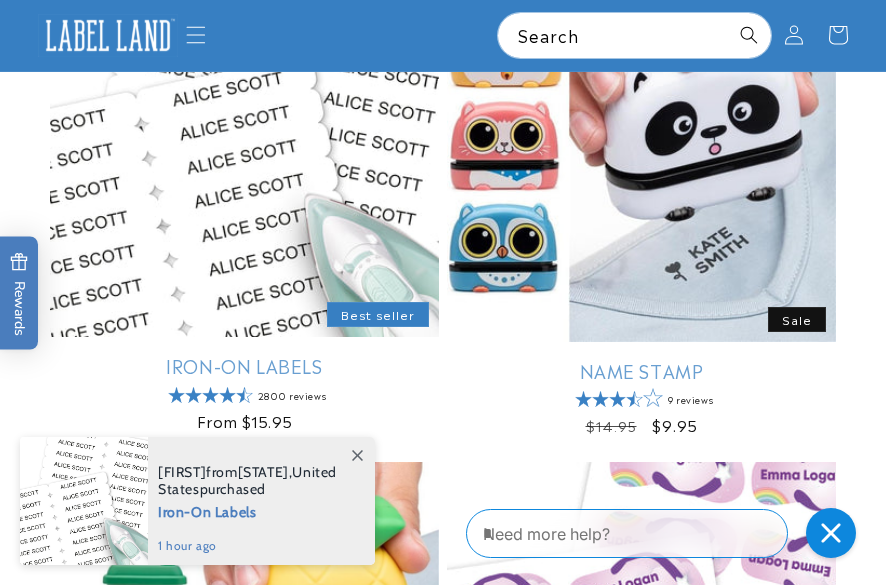 click on "Iron-On Labels" at bounding box center (244, 365) 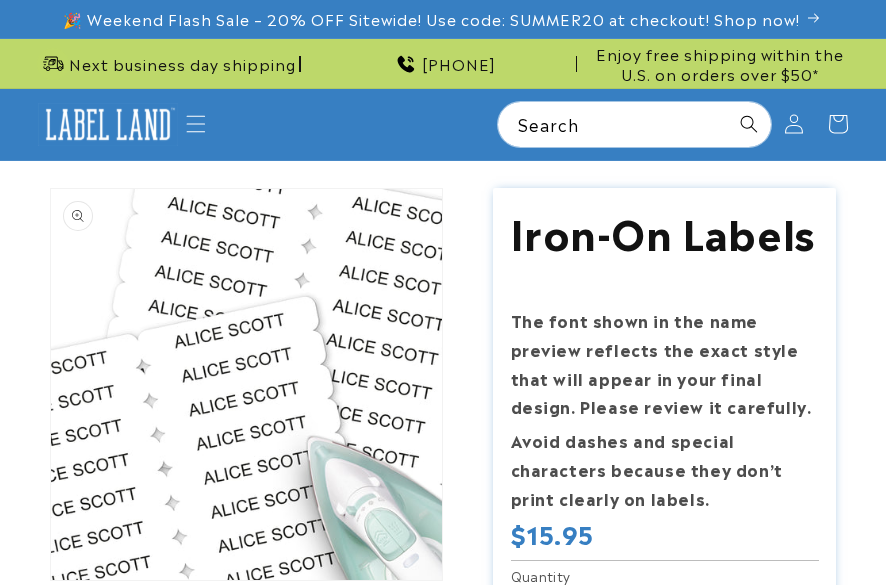 scroll, scrollTop: 0, scrollLeft: 0, axis: both 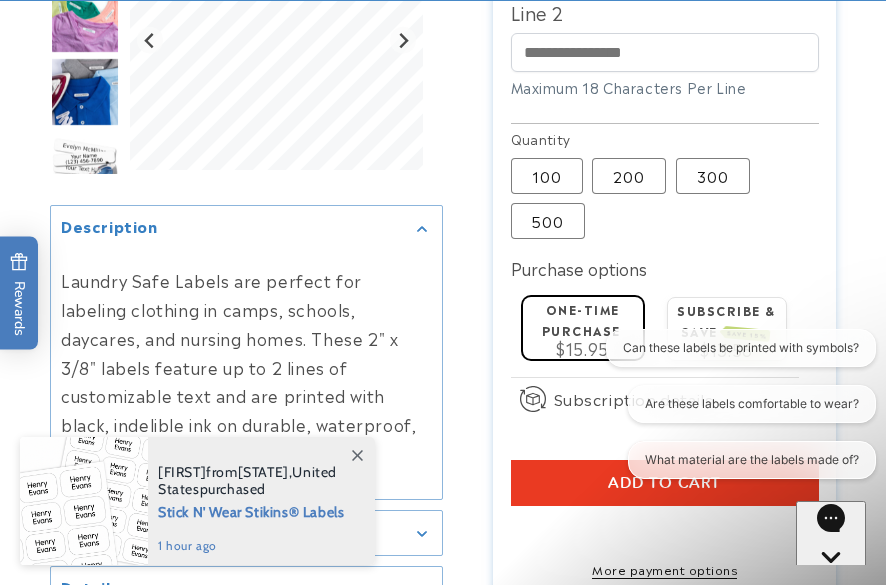 click at bounding box center [357, 455] 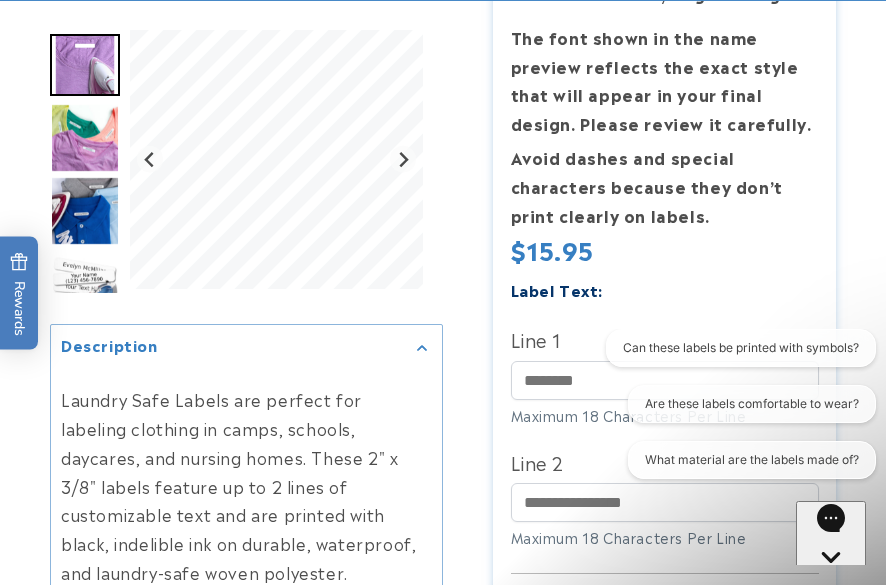 scroll, scrollTop: 350, scrollLeft: 0, axis: vertical 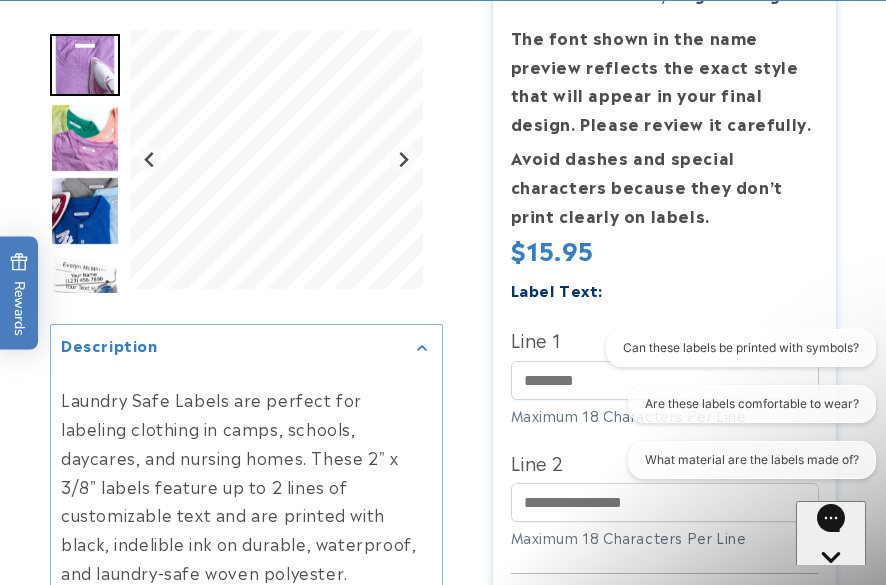 click 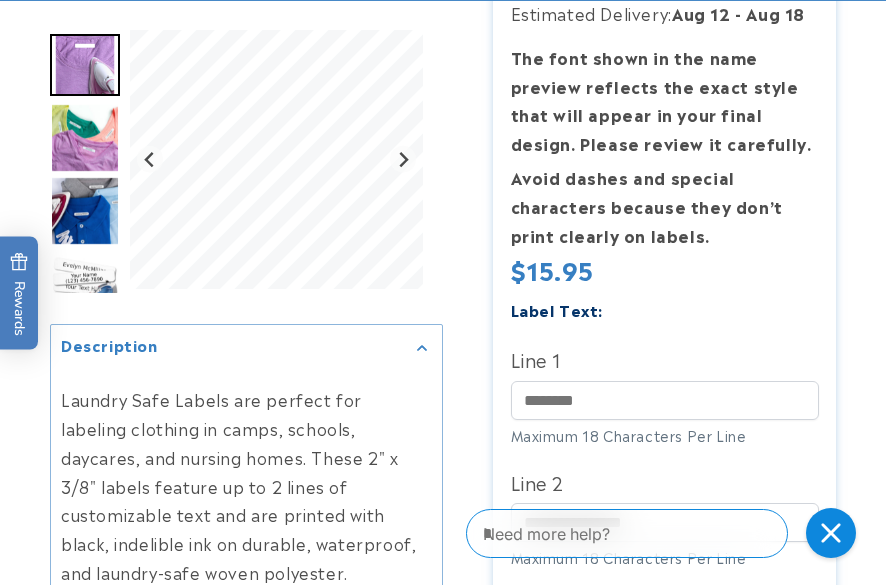 scroll, scrollTop: 360, scrollLeft: 0, axis: vertical 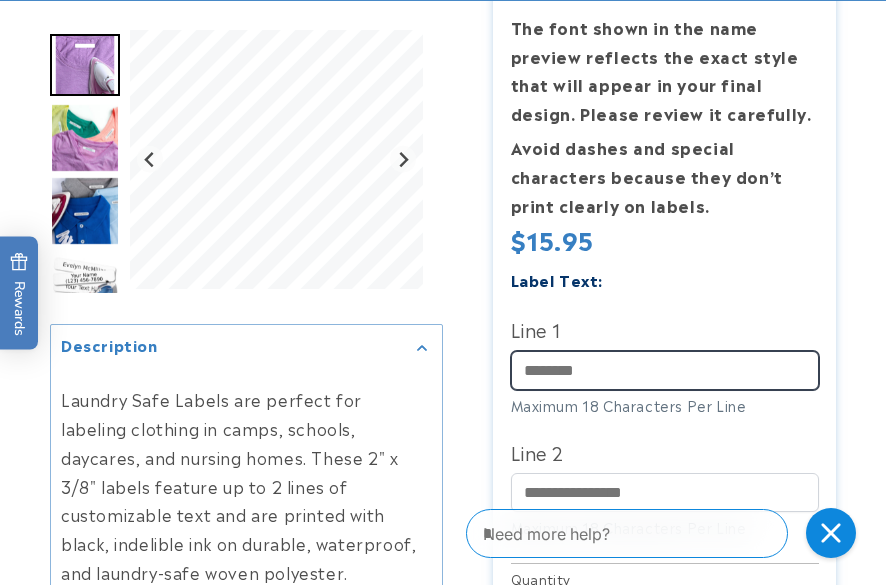 click on "Line 1" at bounding box center [665, 370] 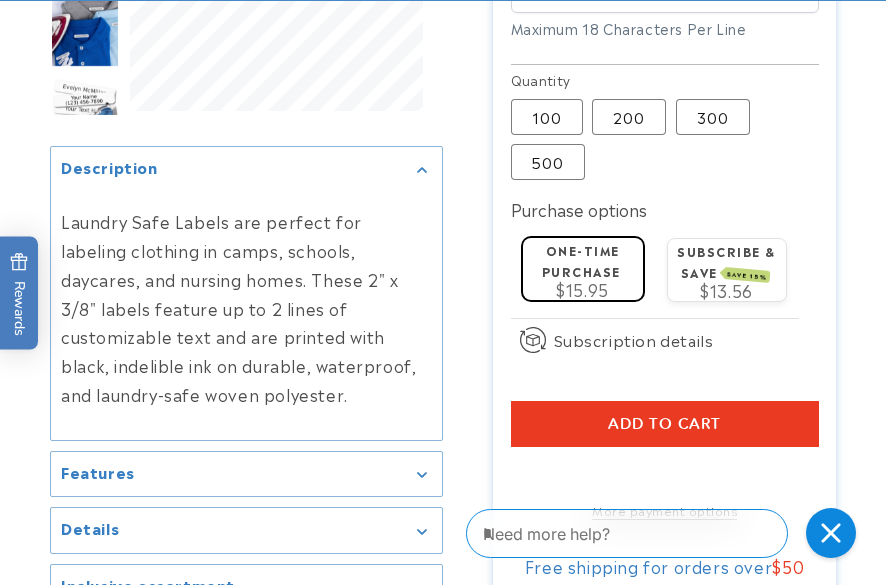 scroll, scrollTop: 860, scrollLeft: 0, axis: vertical 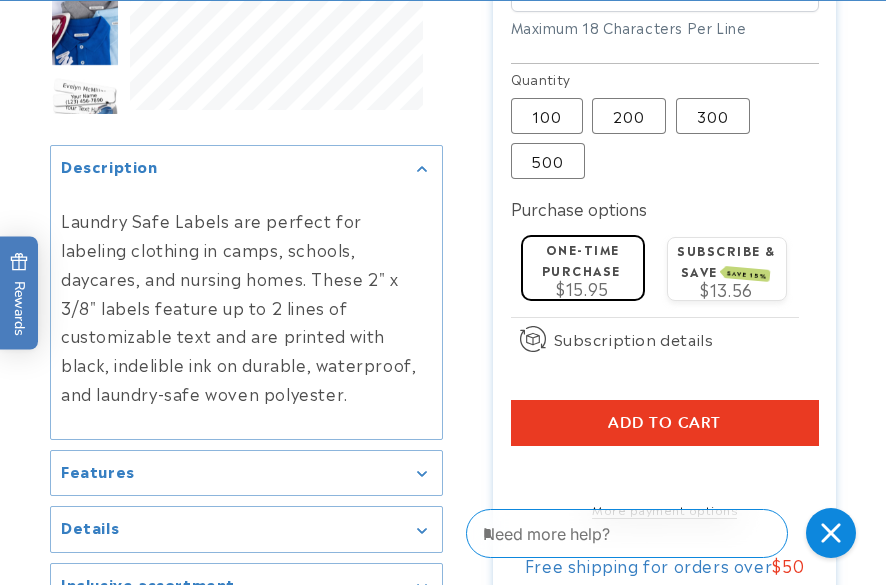 type on "**********" 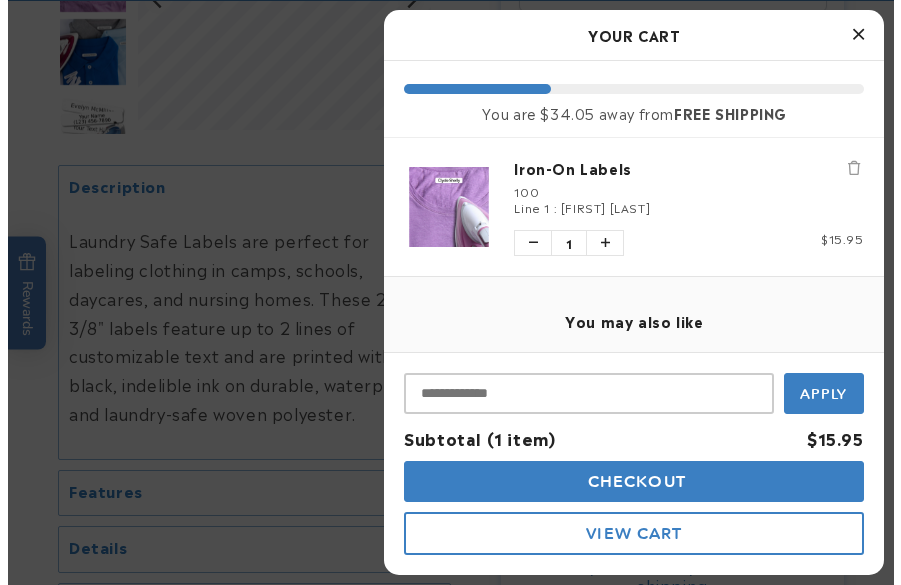 scroll, scrollTop: 862, scrollLeft: 0, axis: vertical 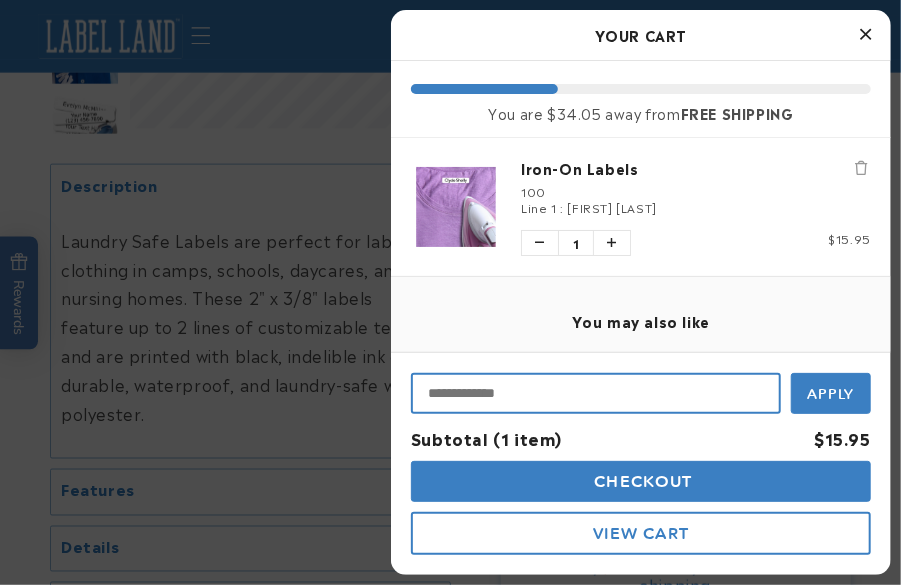 click at bounding box center [596, 393] 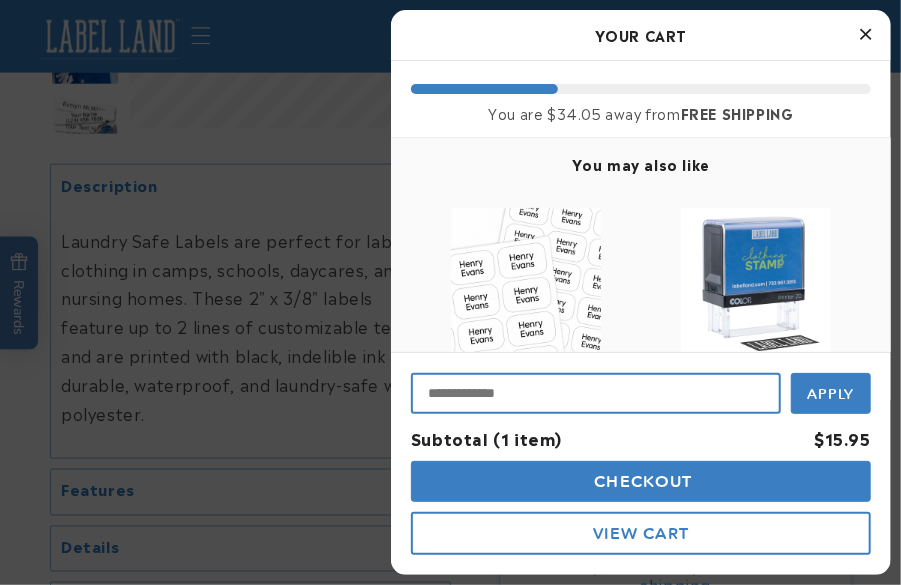 scroll, scrollTop: 160, scrollLeft: 0, axis: vertical 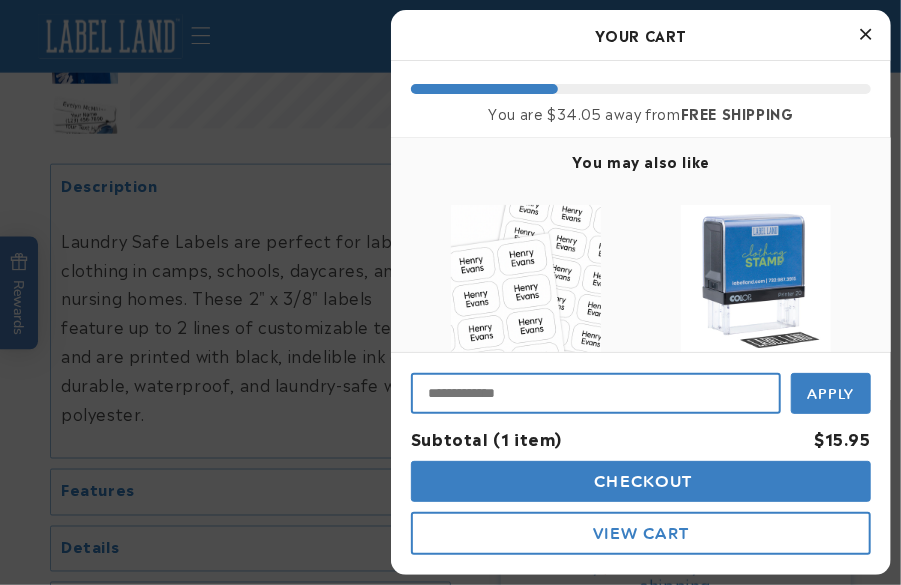 click at bounding box center [596, 393] 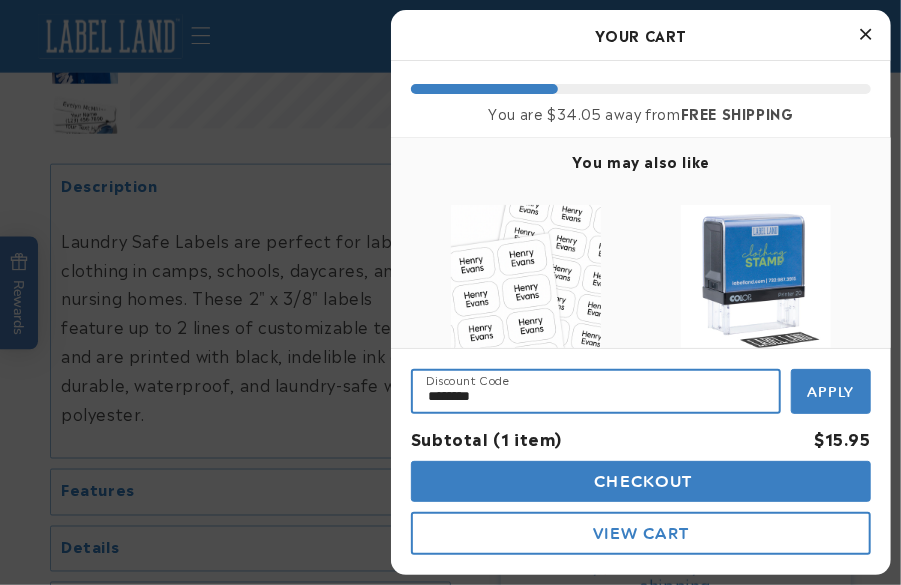 type on "********" 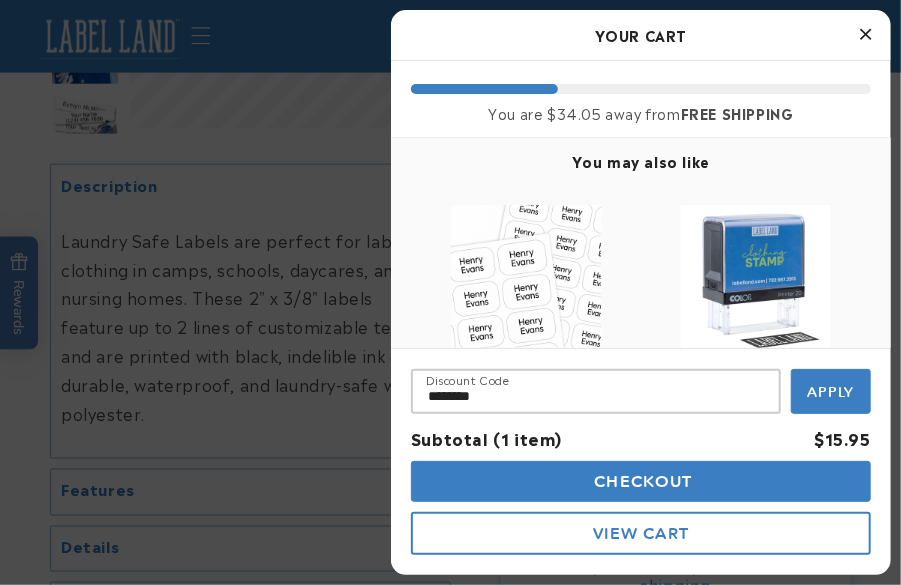 click on "Apply" at bounding box center (831, 391) 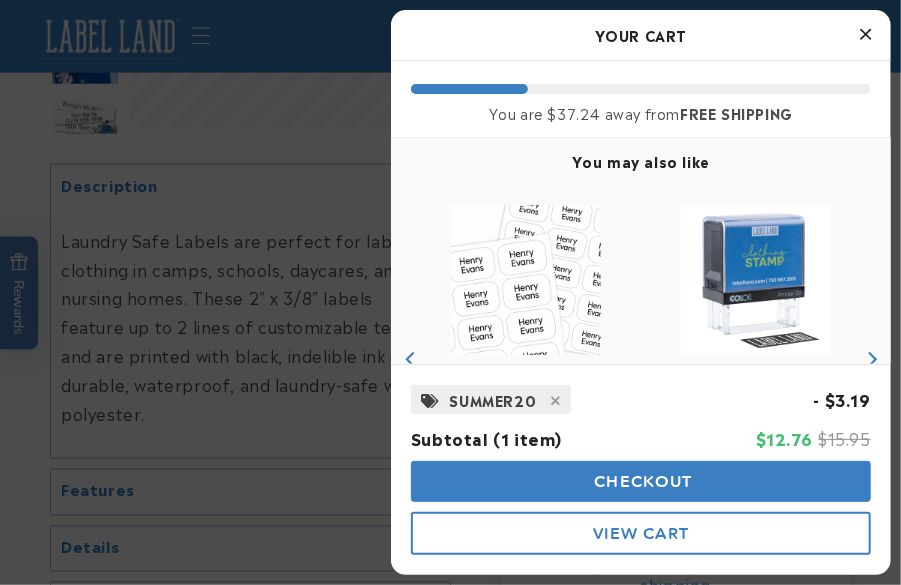 click on "View Cart" at bounding box center [641, 533] 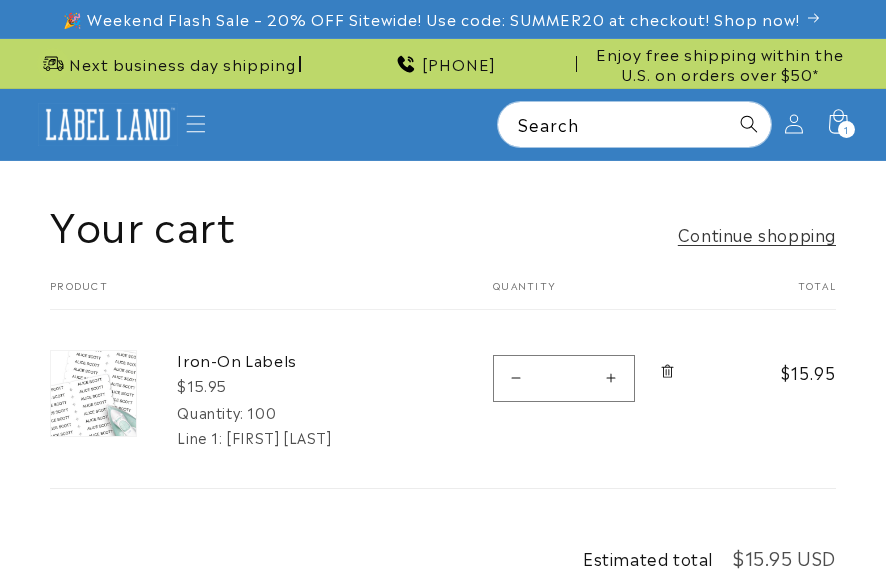 scroll, scrollTop: 0, scrollLeft: 0, axis: both 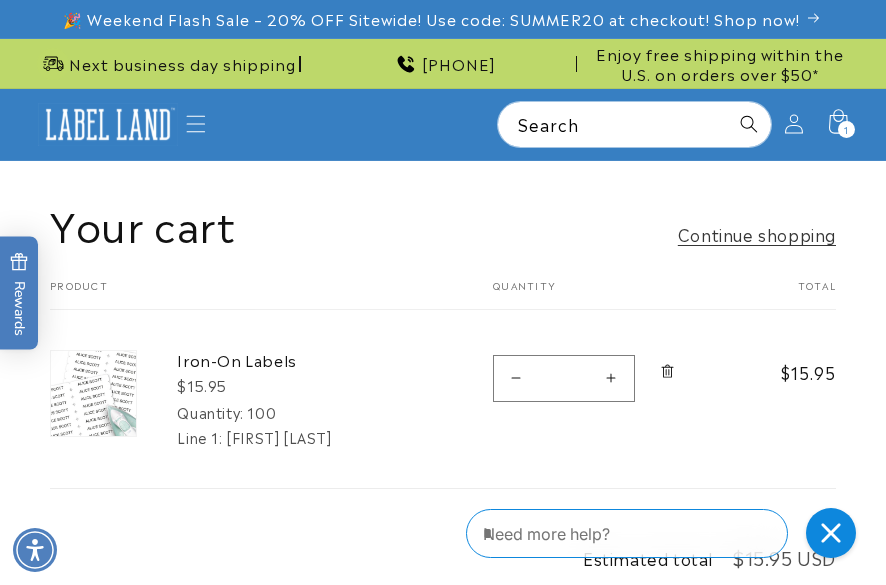 click on "$15.95" at bounding box center [310, 385] 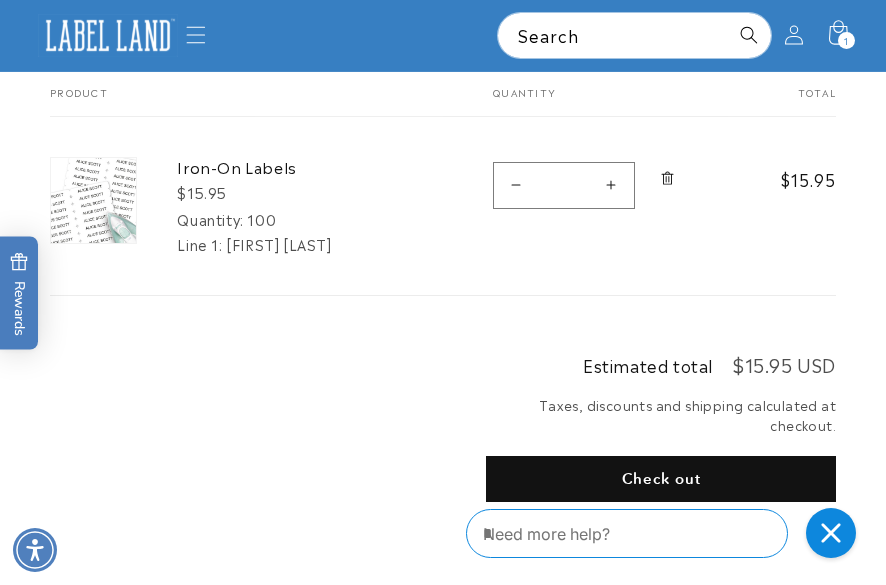 scroll, scrollTop: 190, scrollLeft: 0, axis: vertical 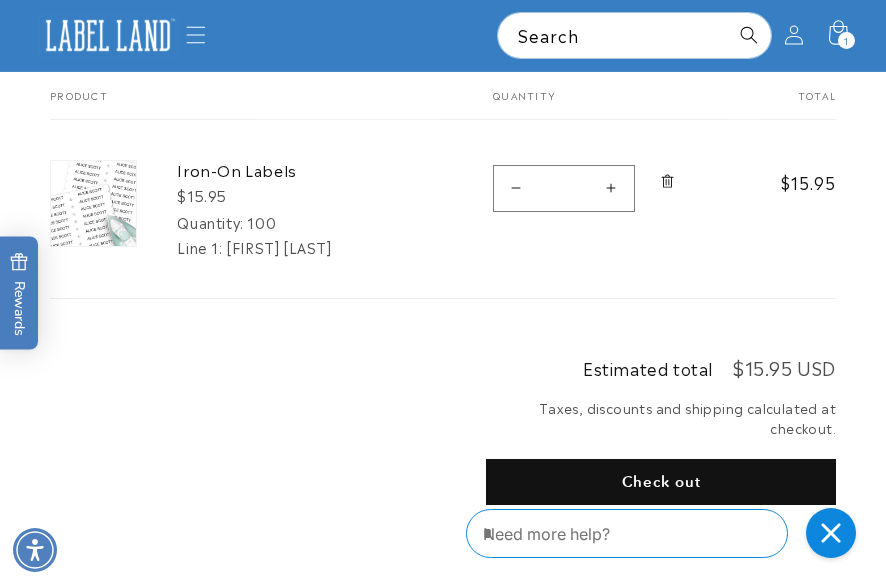 click on "Taxes, discounts and shipping calculated at checkout." at bounding box center (661, 417) 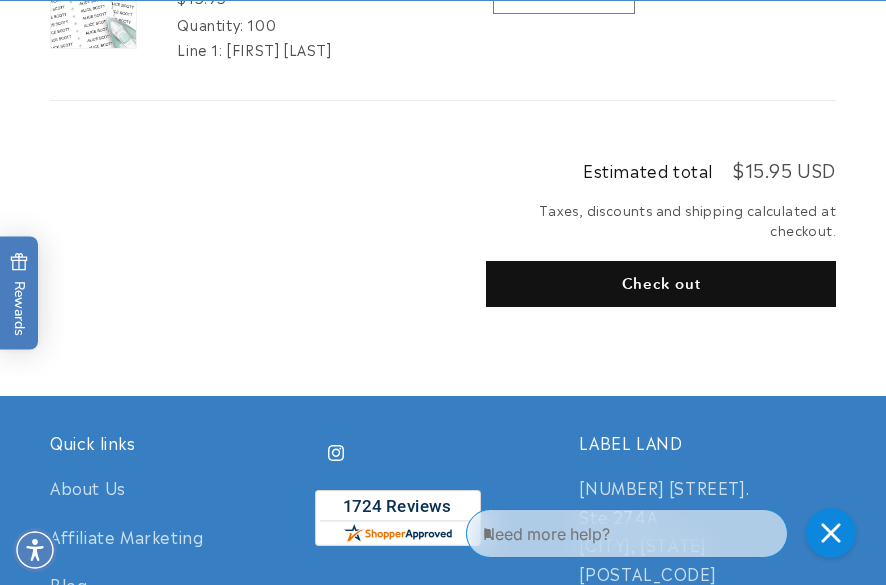 scroll, scrollTop: 392, scrollLeft: 0, axis: vertical 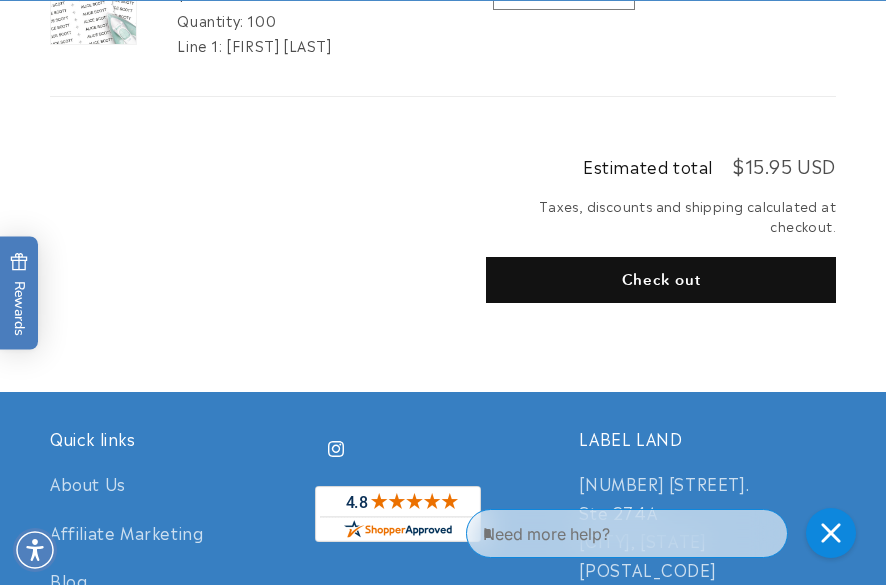 click on "Check out" at bounding box center [661, 280] 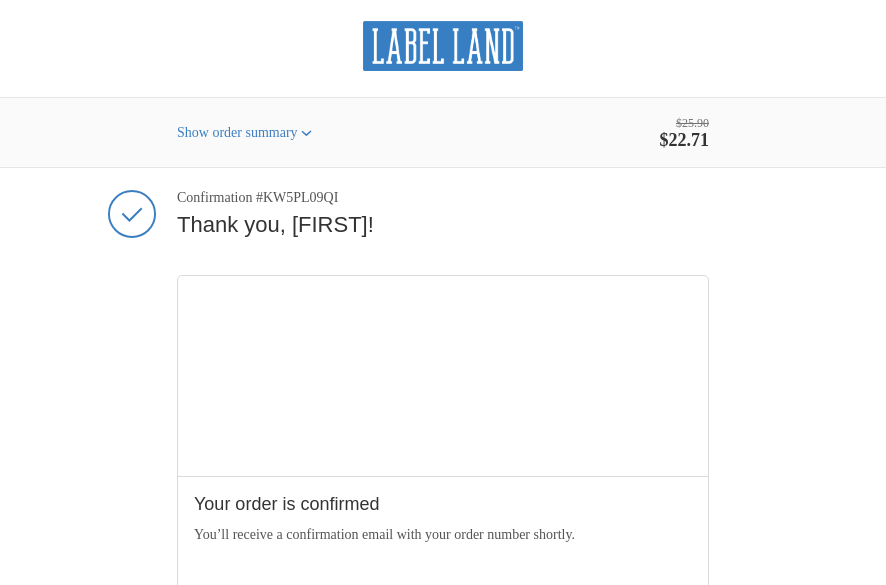 scroll, scrollTop: 0, scrollLeft: 0, axis: both 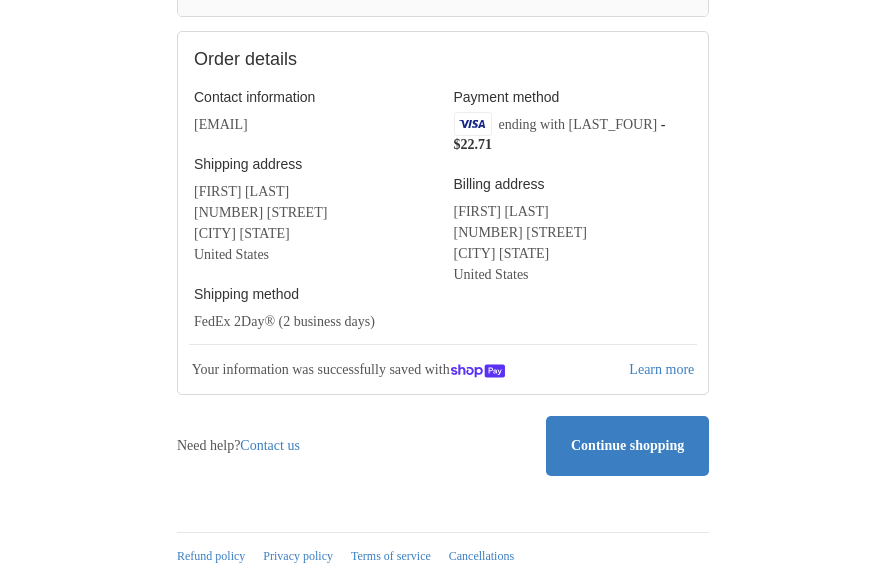 click on "Contact information
[EMAIL]
Shipping address
[FIRST] [LAST] [NUMBER] [STREET] [CITY] [STATE] [COUNTRY]
Shipping method
FedEx 2Day®  (2 business days)
Payment method
Visa
ending with [LAST_FOUR]
- $22.71
Billing address
[FIRST] [LAST] [NUMBER] [STREET] [CITY] [STATE] [COUNTRY]
Your information was successfully saved with  Shop Pay" at bounding box center (443, 233) 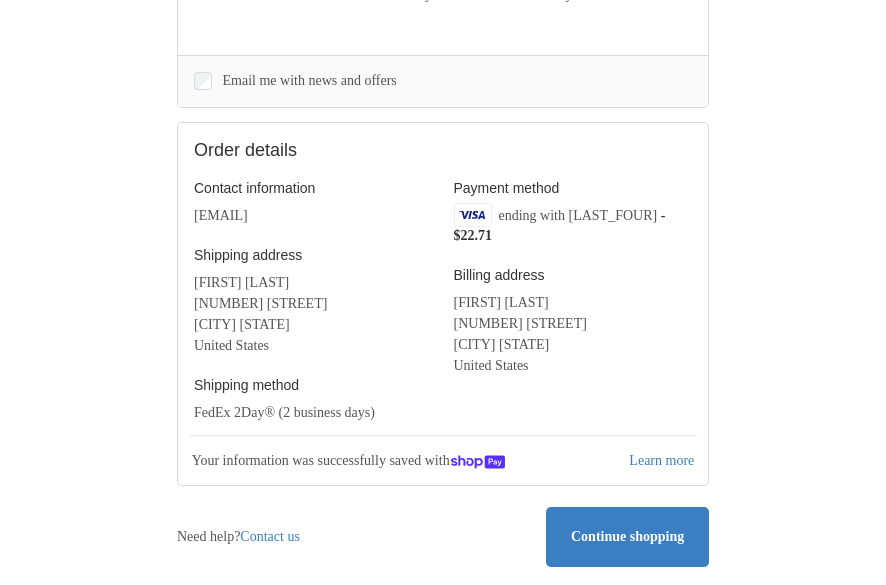 scroll, scrollTop: 544, scrollLeft: 0, axis: vertical 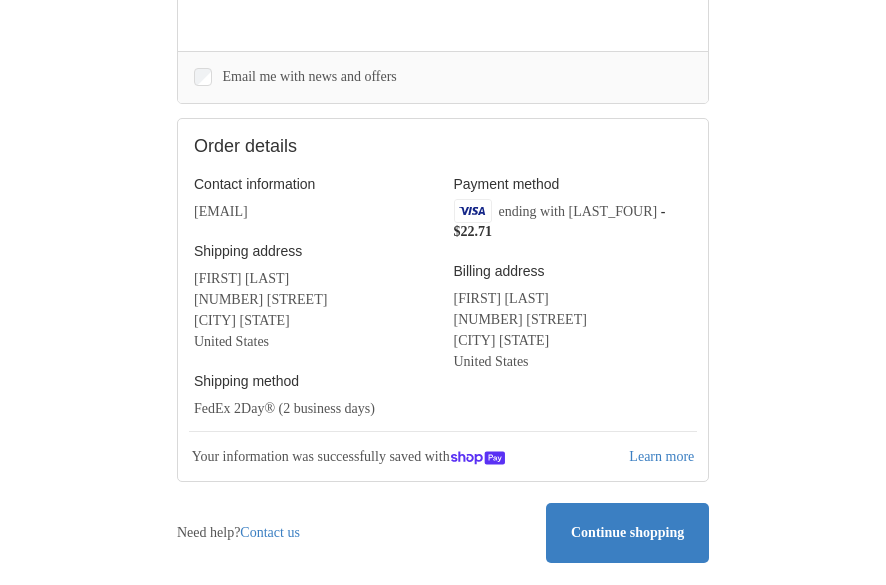 click on "Thank you for your purchase!
Confirmation #KW5PL09QI
Thank you, [FIRST]!
Your order is confirmed
You’ll receive a confirmation email with your order number shortly.
Items in this shipment
Product image
Description
Quantity" at bounding box center (443, 148) 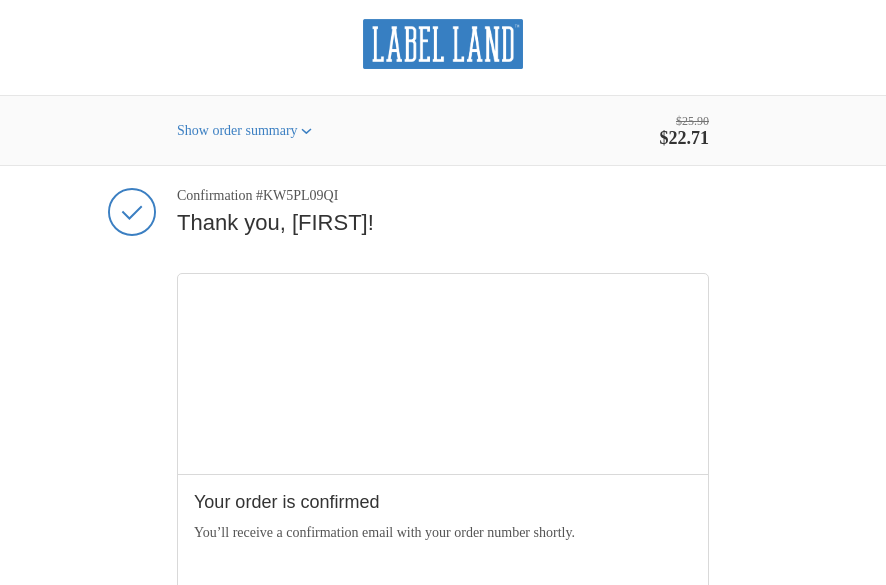 scroll, scrollTop: 0, scrollLeft: 0, axis: both 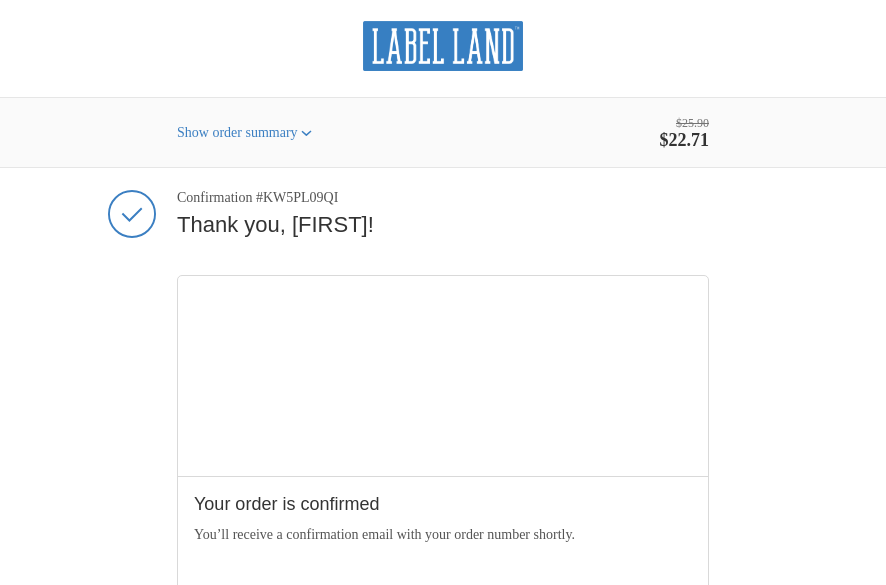 click on "Thank you for your purchase!
Confirmation #KW5PL09QI
Thank you, [FIRST]!
Your order is confirmed
You’ll receive a confirmation email with your order number shortly.
Items in this shipment
Product image
Description
Quantity" at bounding box center [443, 692] 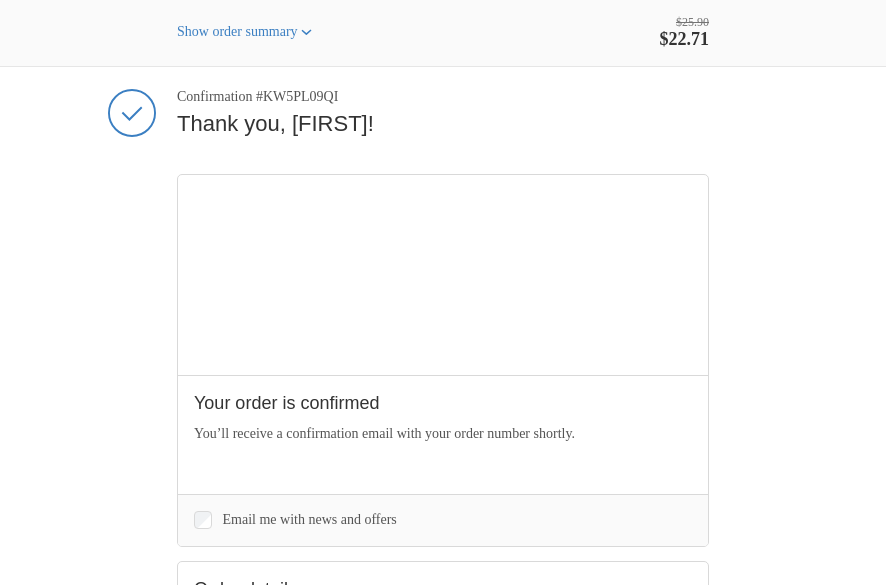scroll, scrollTop: 0, scrollLeft: 0, axis: both 